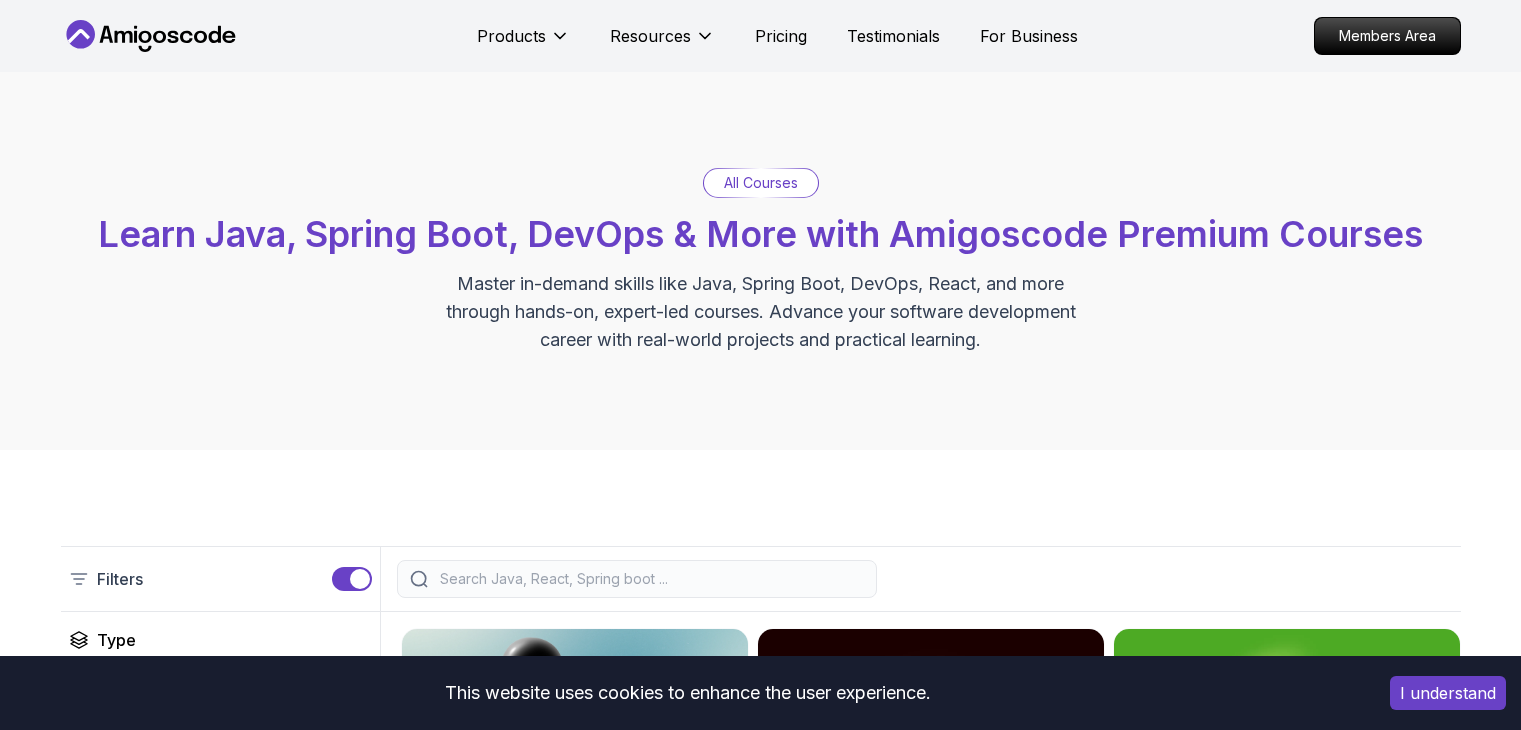 scroll, scrollTop: 400, scrollLeft: 0, axis: vertical 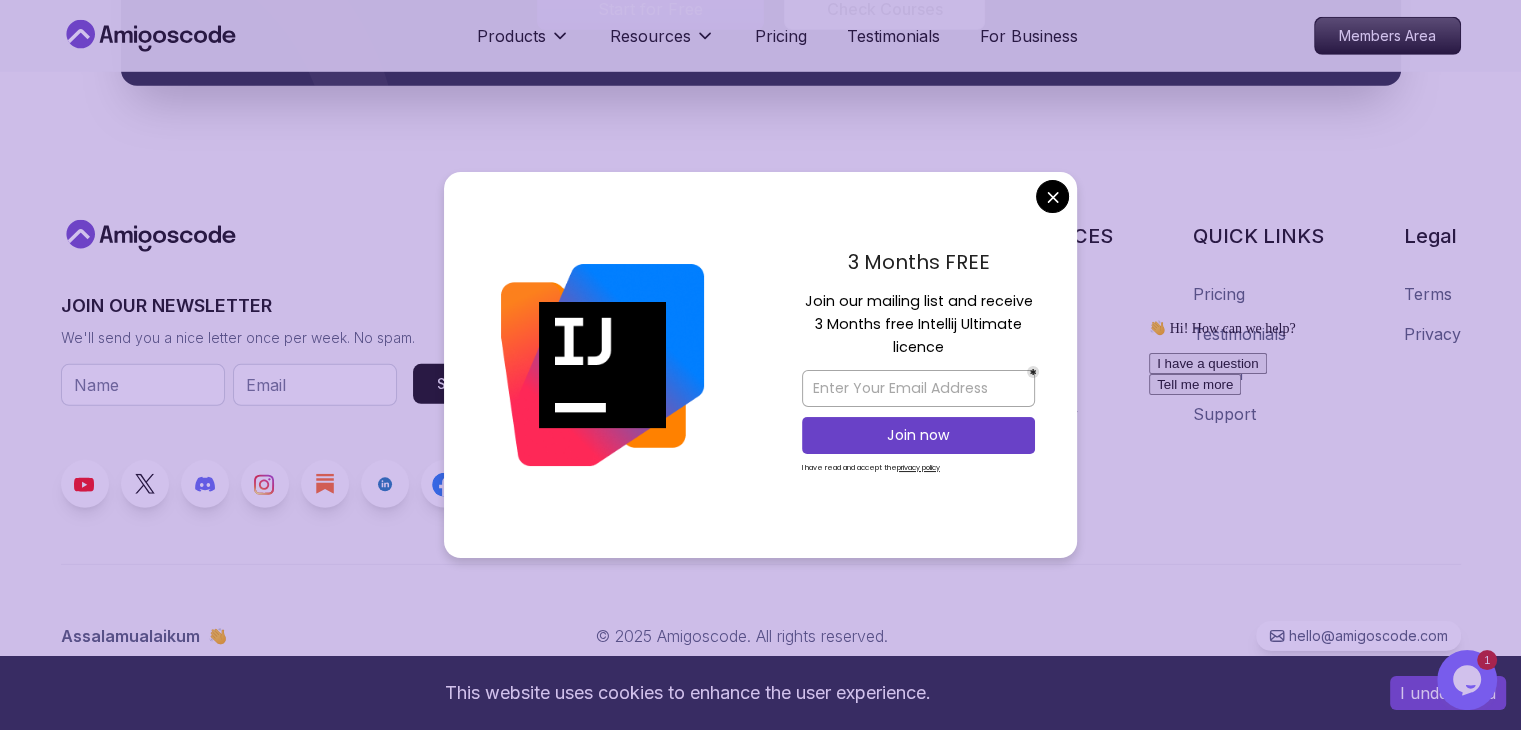 click on "This website uses cookies to enhance the user experience. I understand Products Resources Pricing Testimonials For Business Members Area Products Resources Pricing Testimonials For Business Members Area All Courses Learn Java, Spring Boot, DevOps & More with Amigoscode Premium Courses Master in-demand skills like Java, Spring Boot, DevOps, React, and more through hands-on, expert-led courses. Advance your software development career with real-world projects and practical learning. Filters Filters Type Course Build Price Pro Free Instructors Nelson Djalo Richard Abz Duration 0-1 Hour 1-3 Hours +3 Hours Track Front End Back End Dev Ops Full Stack Level Junior Mid-level Senior 6.00h Linux Fundamentals Pro Learn the fundamentals of Linux and how to use the command line 5.18h Advanced Spring Boot Pro Dive deep into Spring Boot with our advanced course, designed to take your skills from intermediate to expert level. 3.30h Building APIs with Spring Boot Pro 1.67h NEW Spring Boot for Beginners 6.65h NEW Pro 2.41h Pro" at bounding box center [760, -2665] 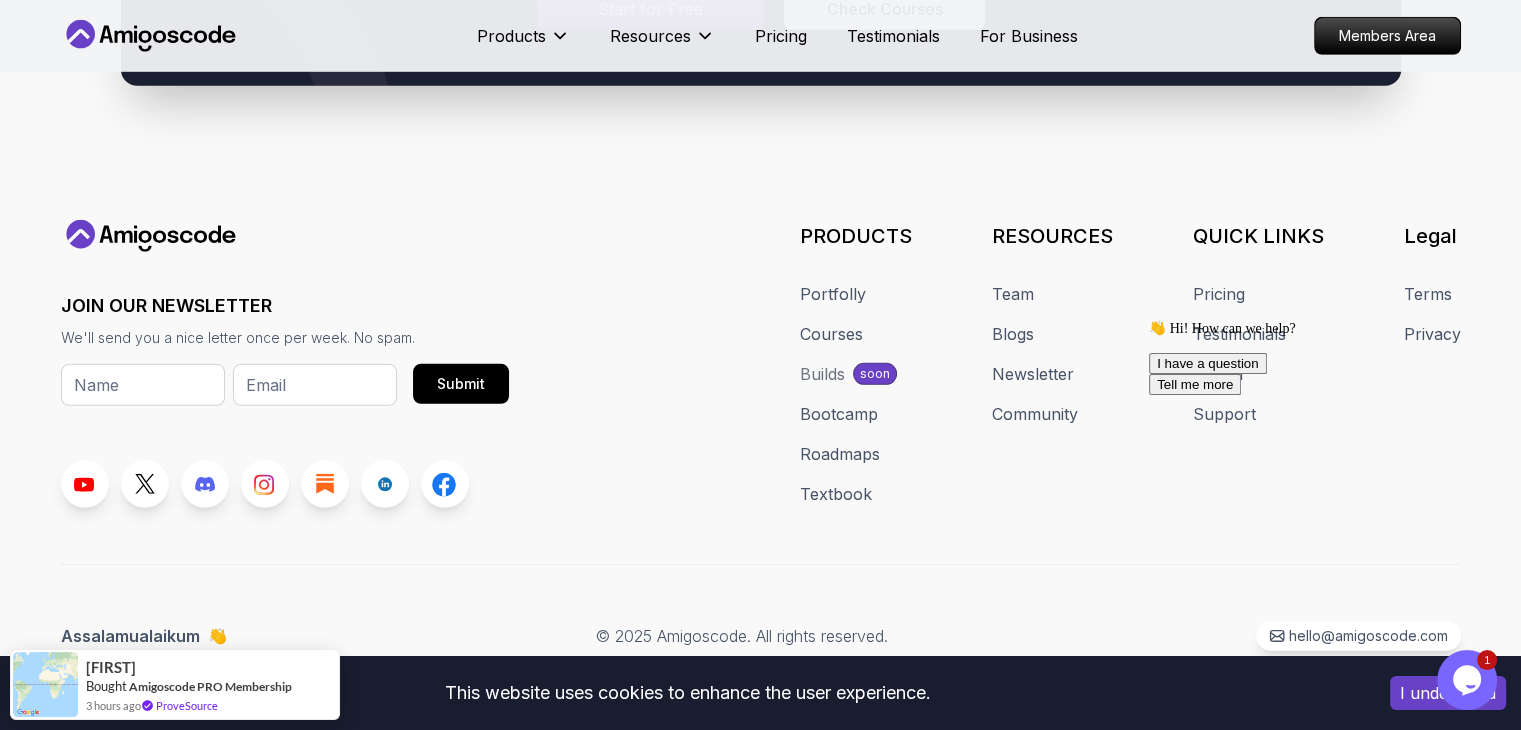 click on "I understand" at bounding box center [1448, 693] 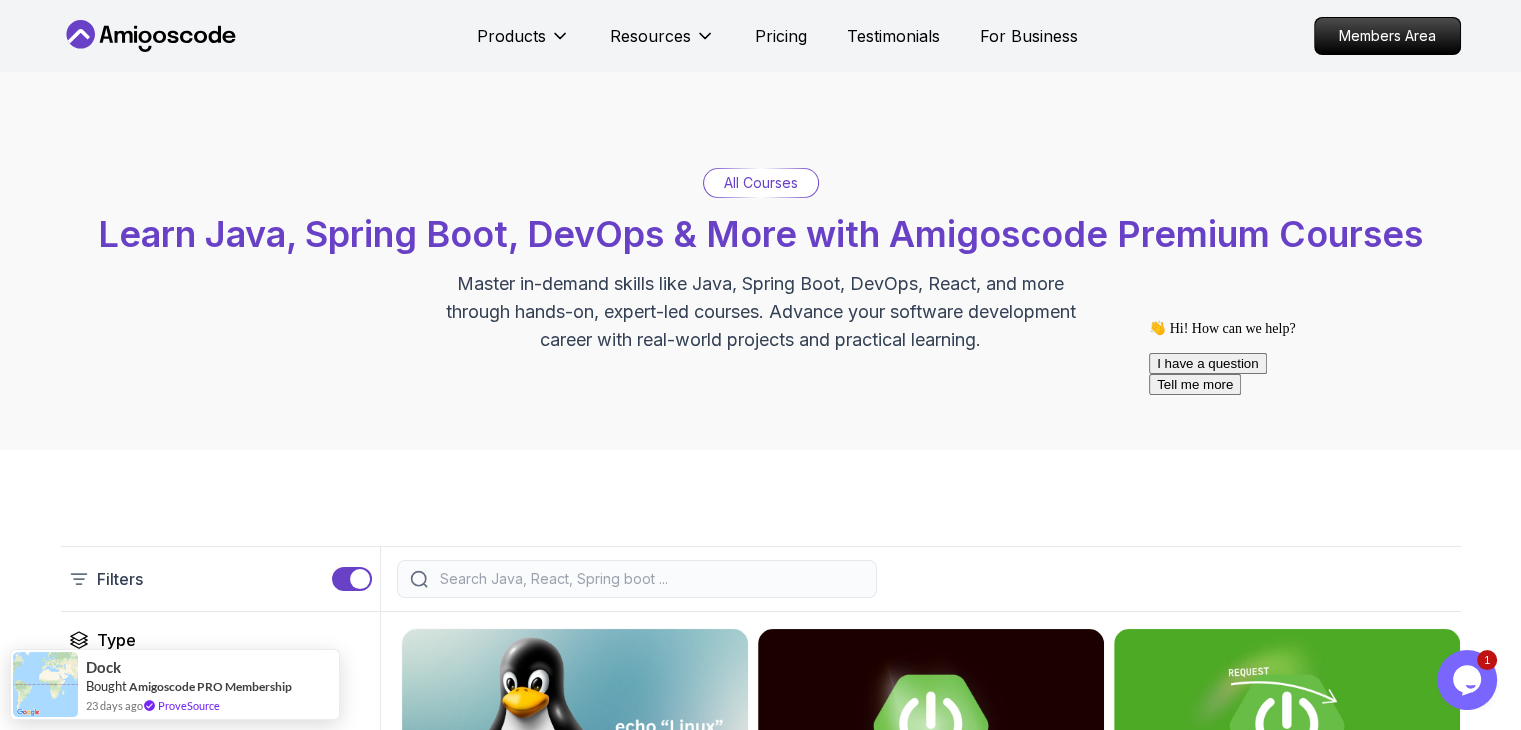 scroll, scrollTop: 0, scrollLeft: 0, axis: both 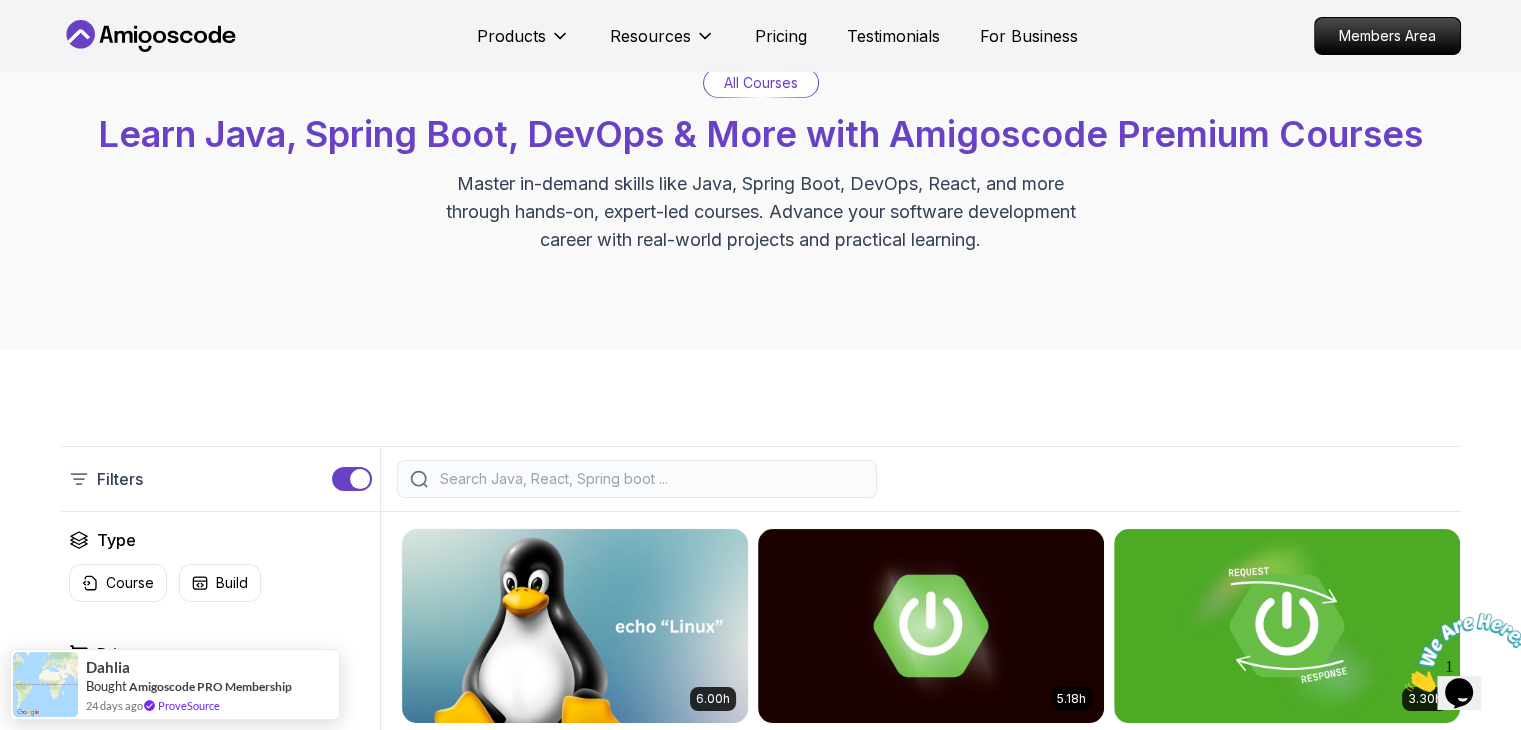 click at bounding box center [650, 479] 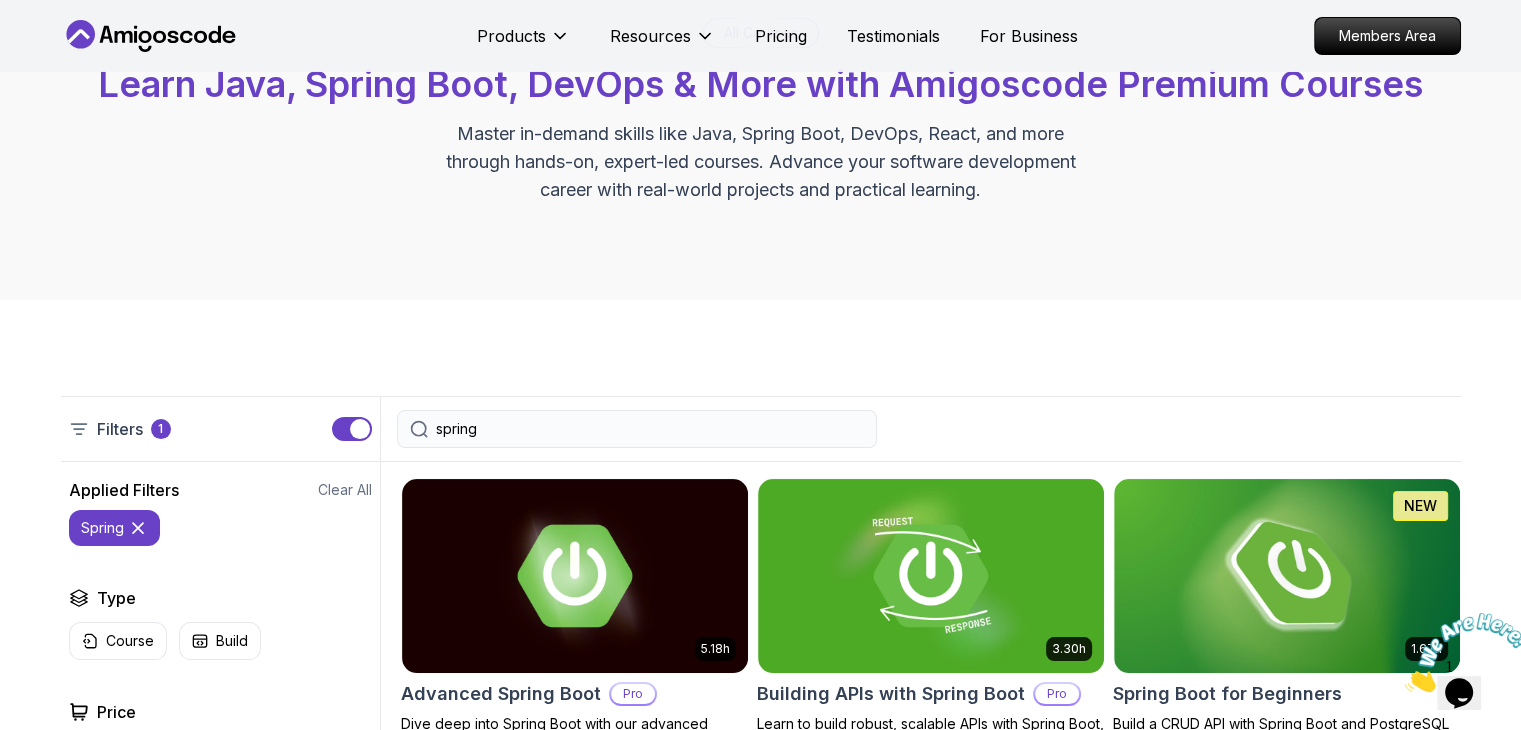 scroll, scrollTop: 200, scrollLeft: 0, axis: vertical 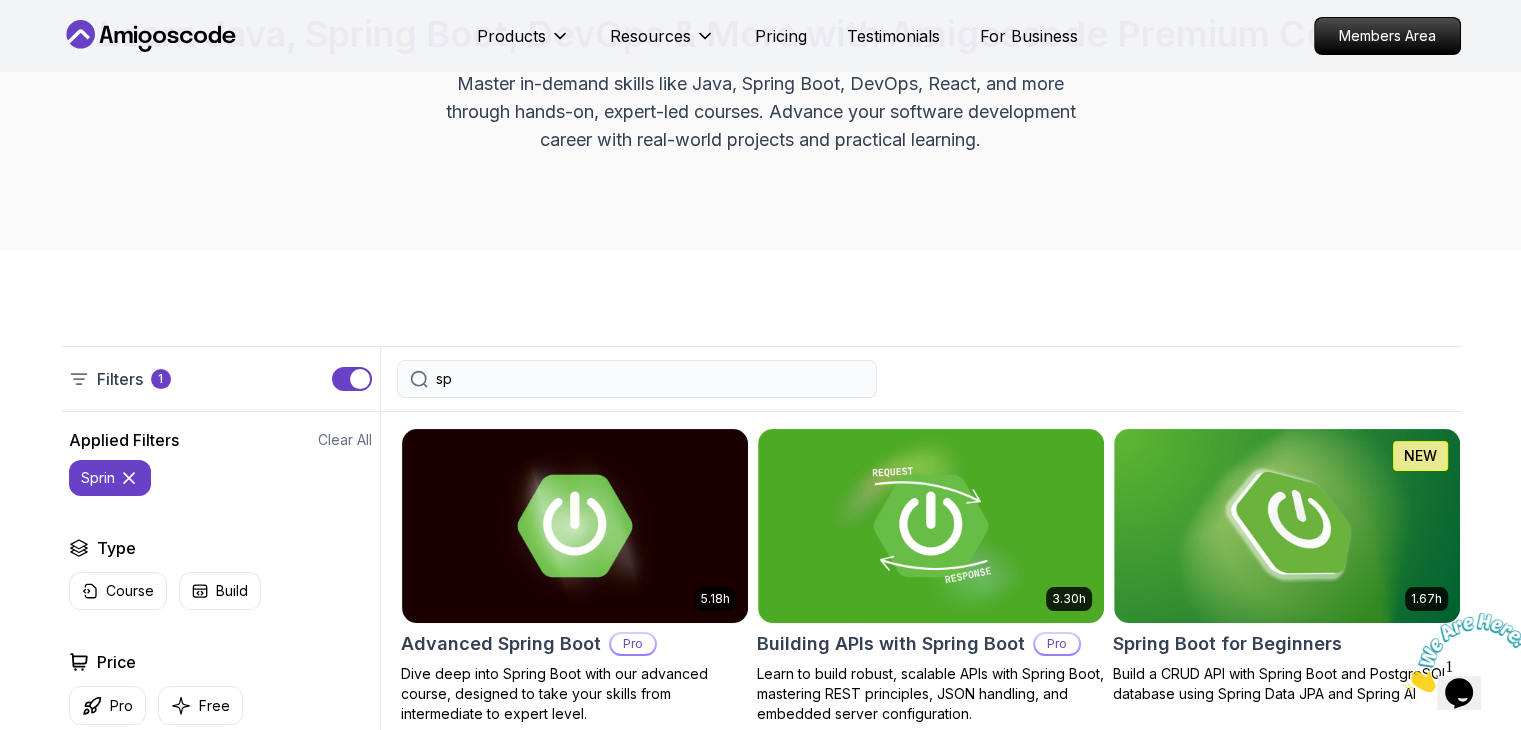 type on "s" 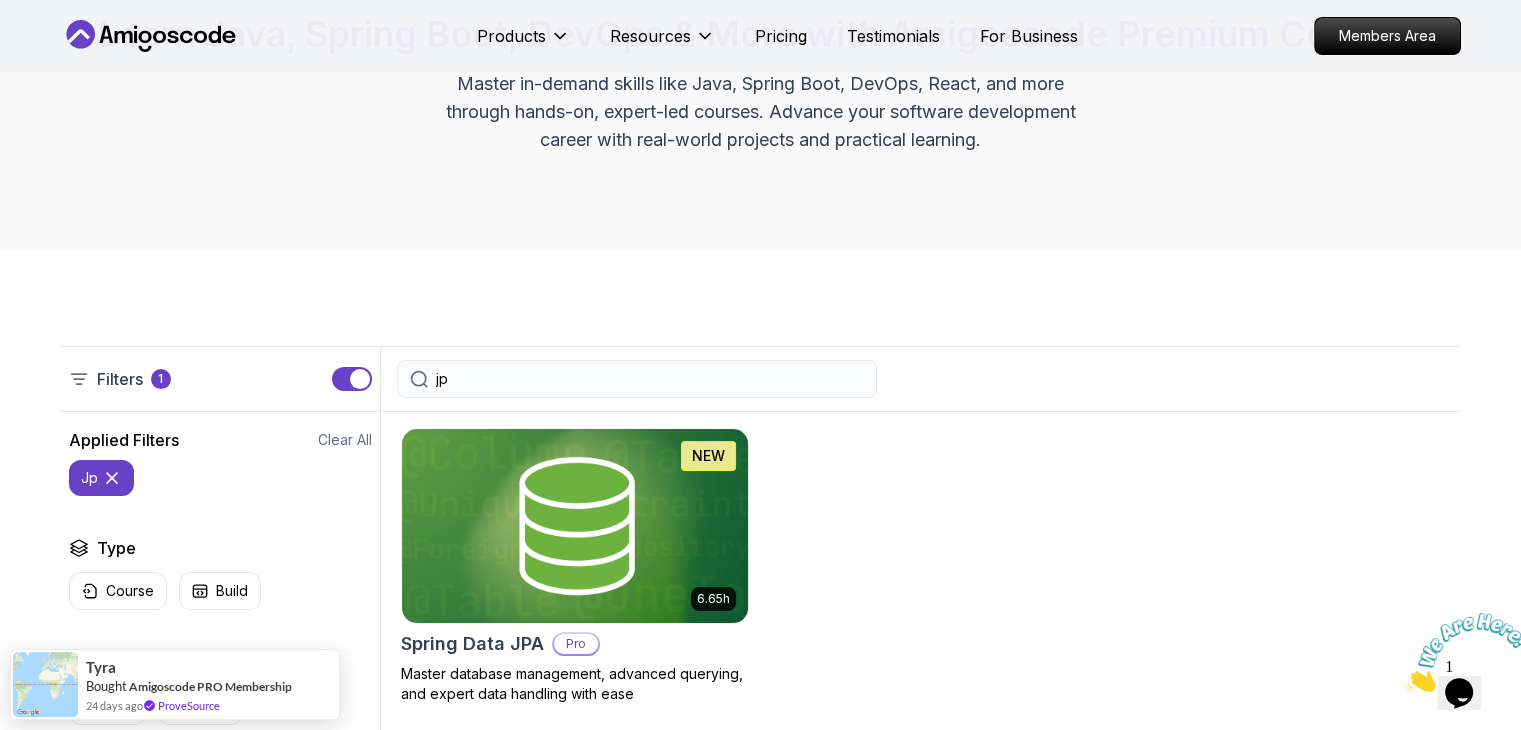 type on "jp" 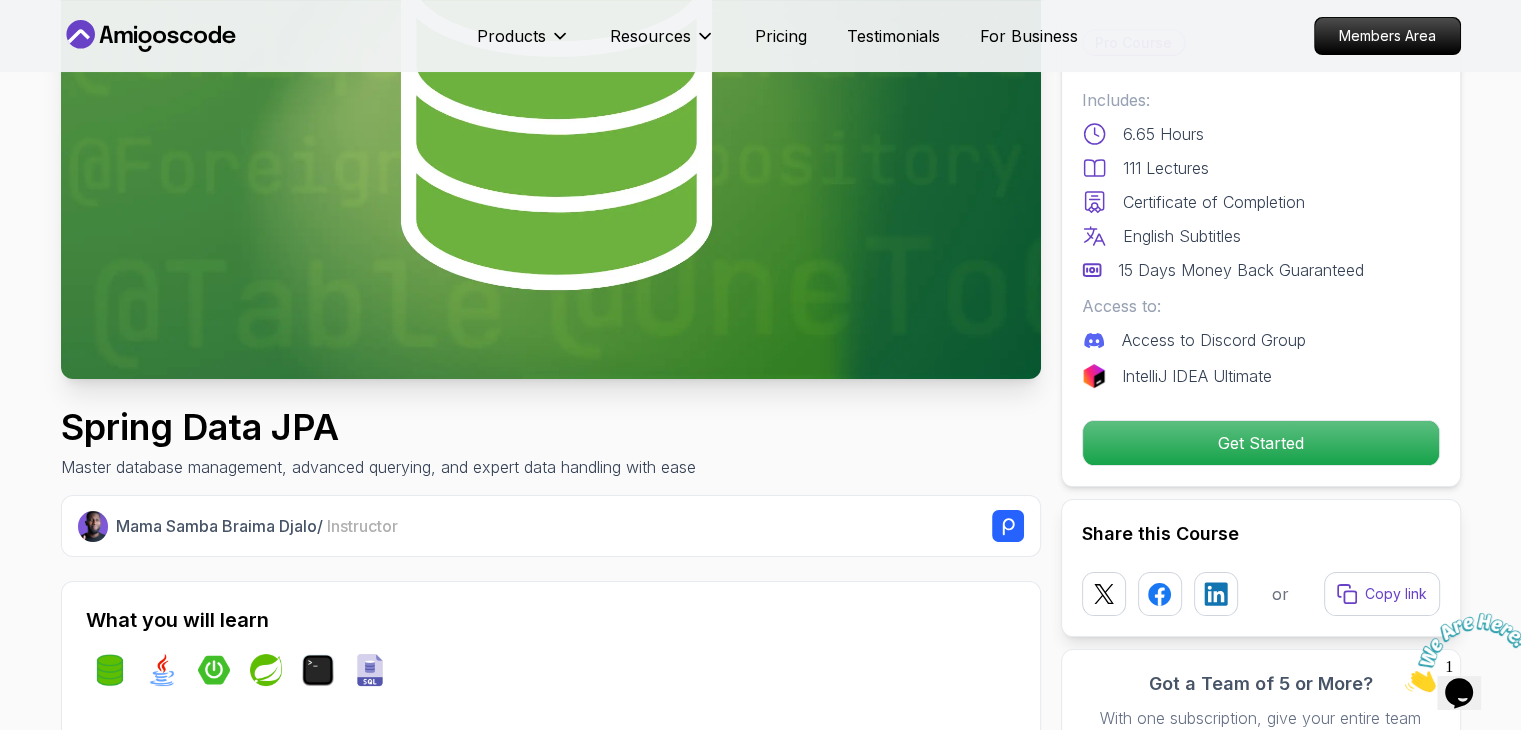 scroll, scrollTop: 0, scrollLeft: 0, axis: both 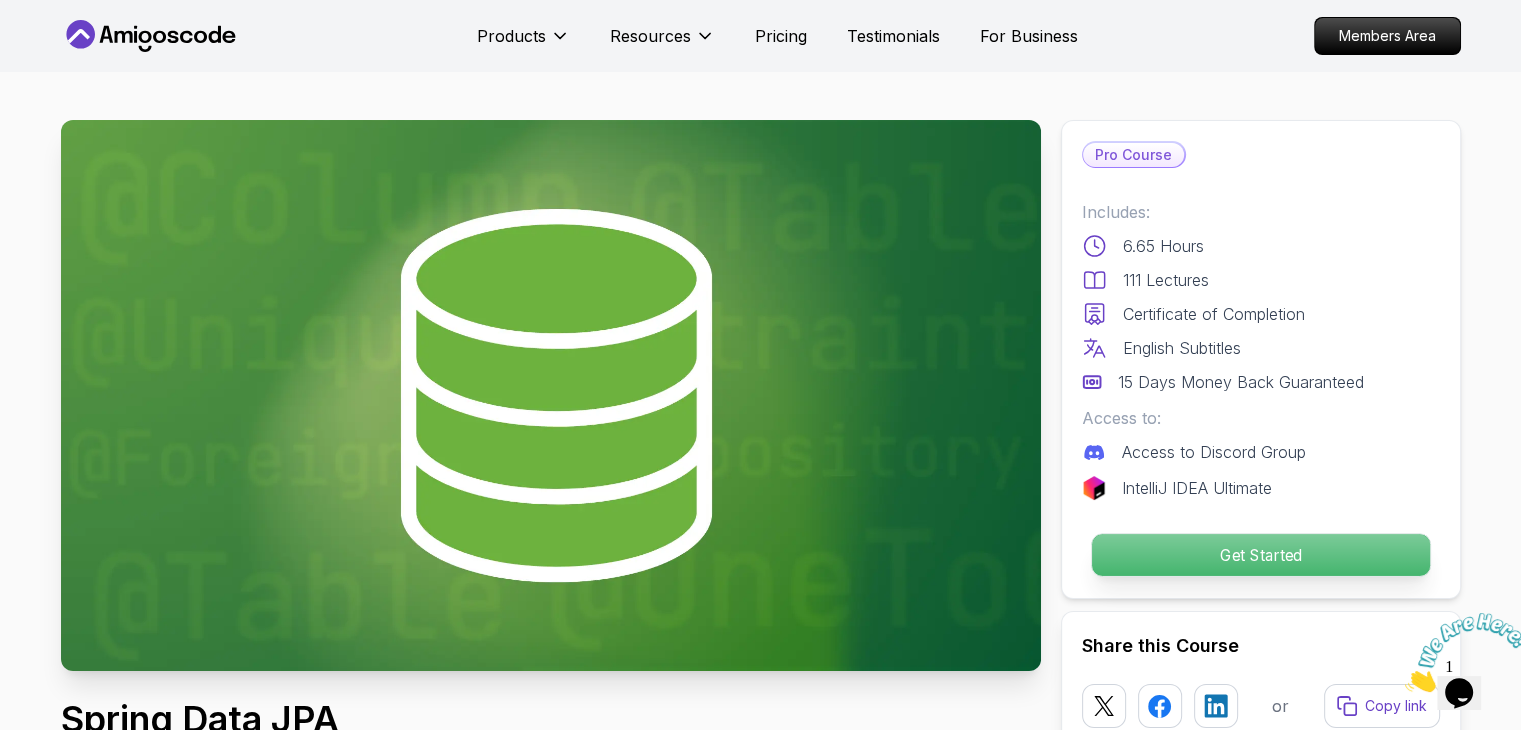 click on "Get Started" at bounding box center [1260, 555] 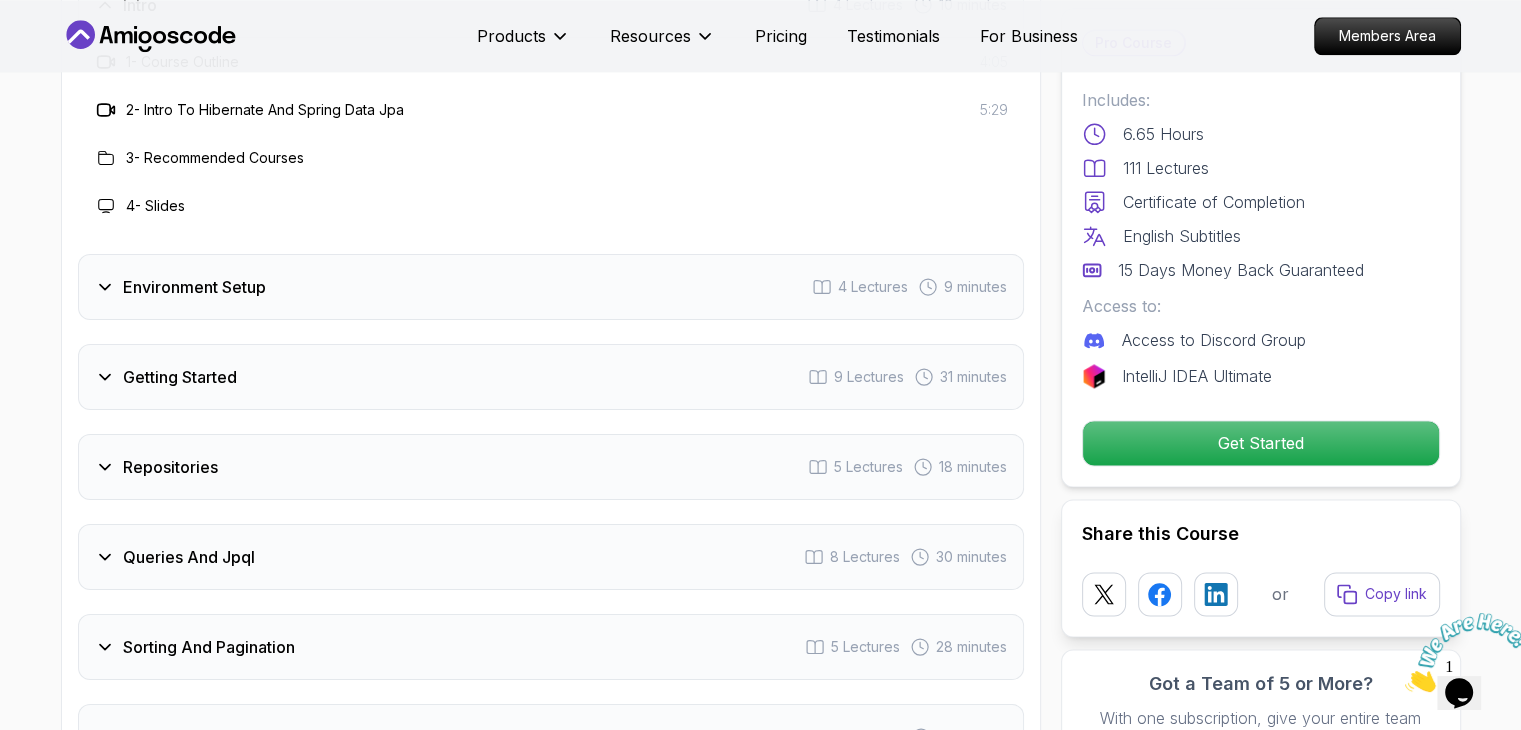 scroll, scrollTop: 2572, scrollLeft: 0, axis: vertical 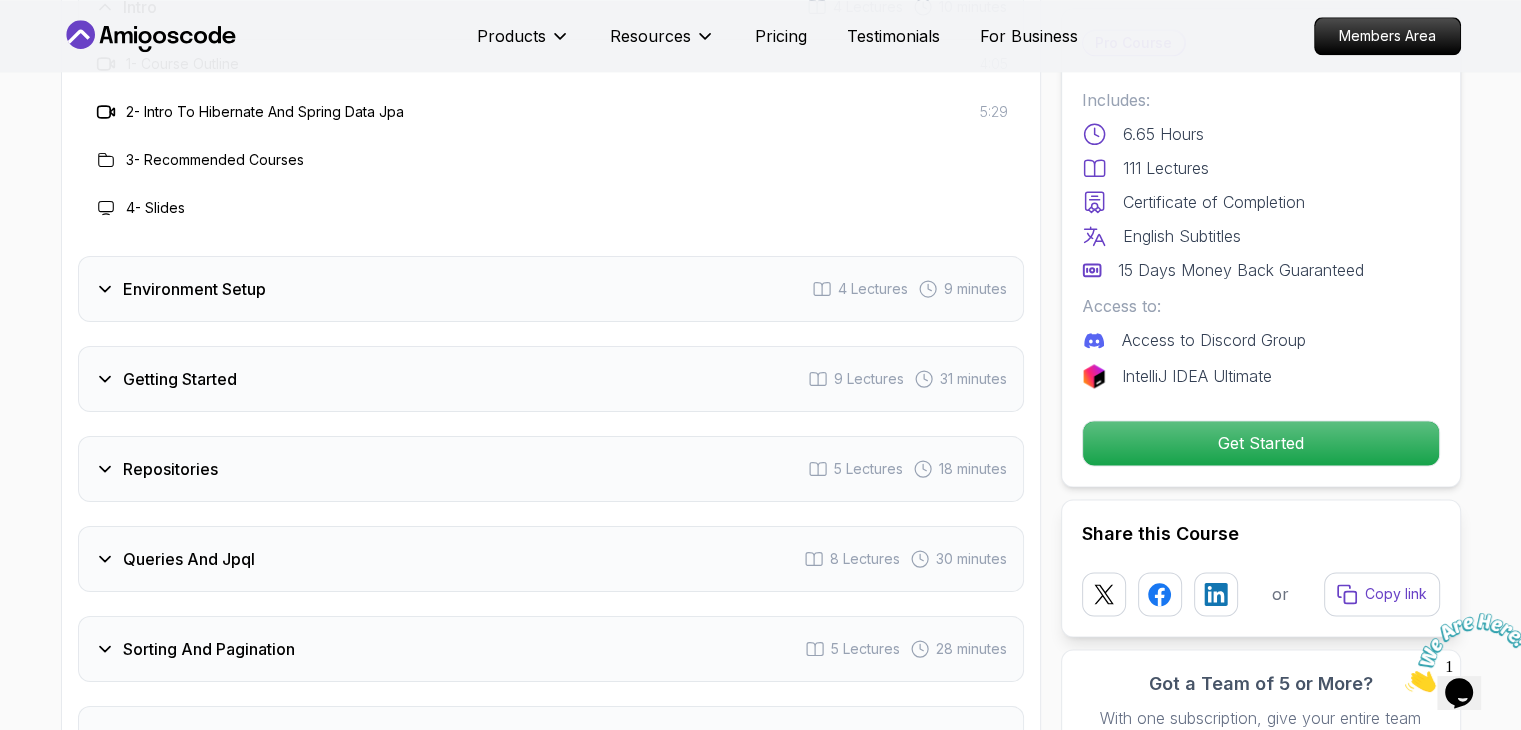 click on "Repositories 5   Lectures     18 minutes" at bounding box center [551, 469] 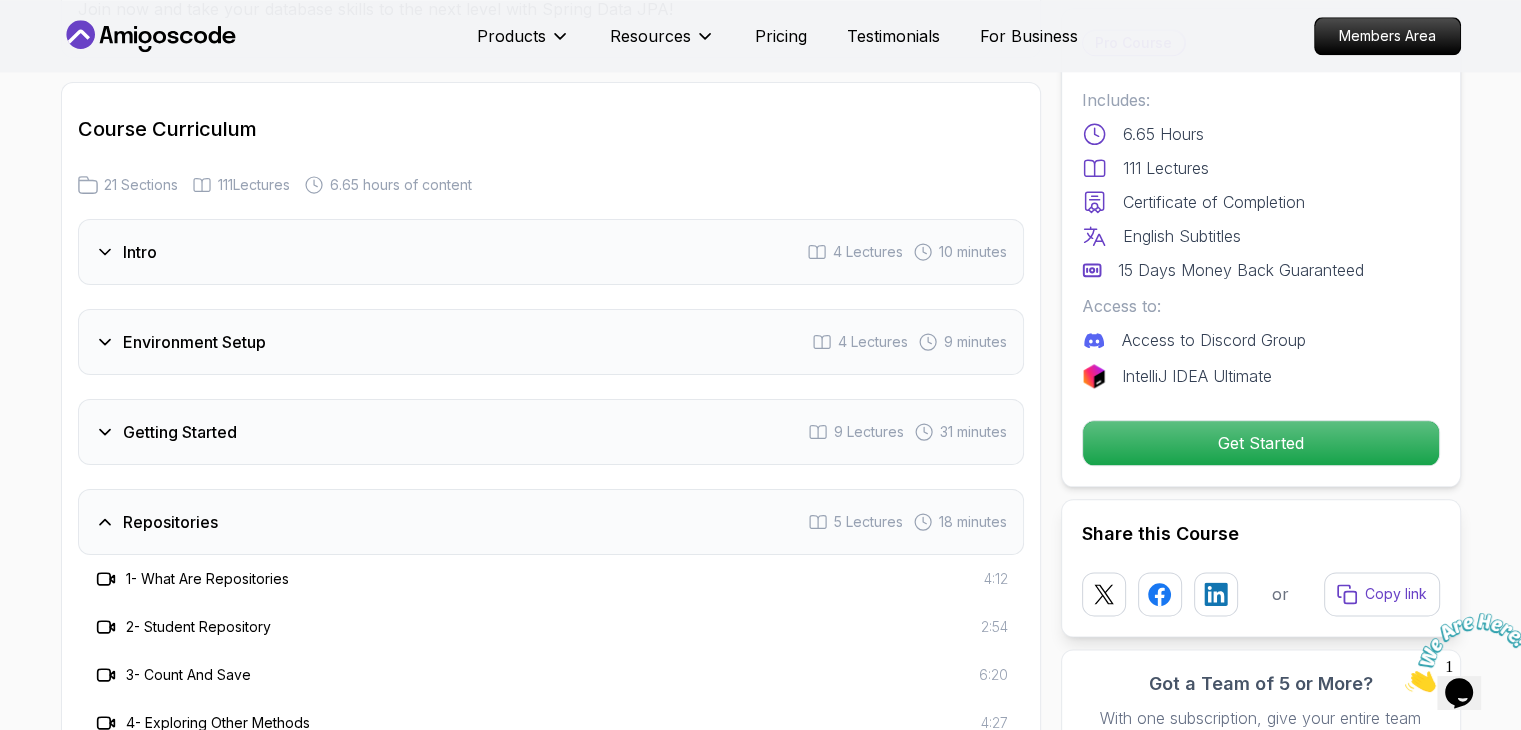 scroll, scrollTop: 2324, scrollLeft: 0, axis: vertical 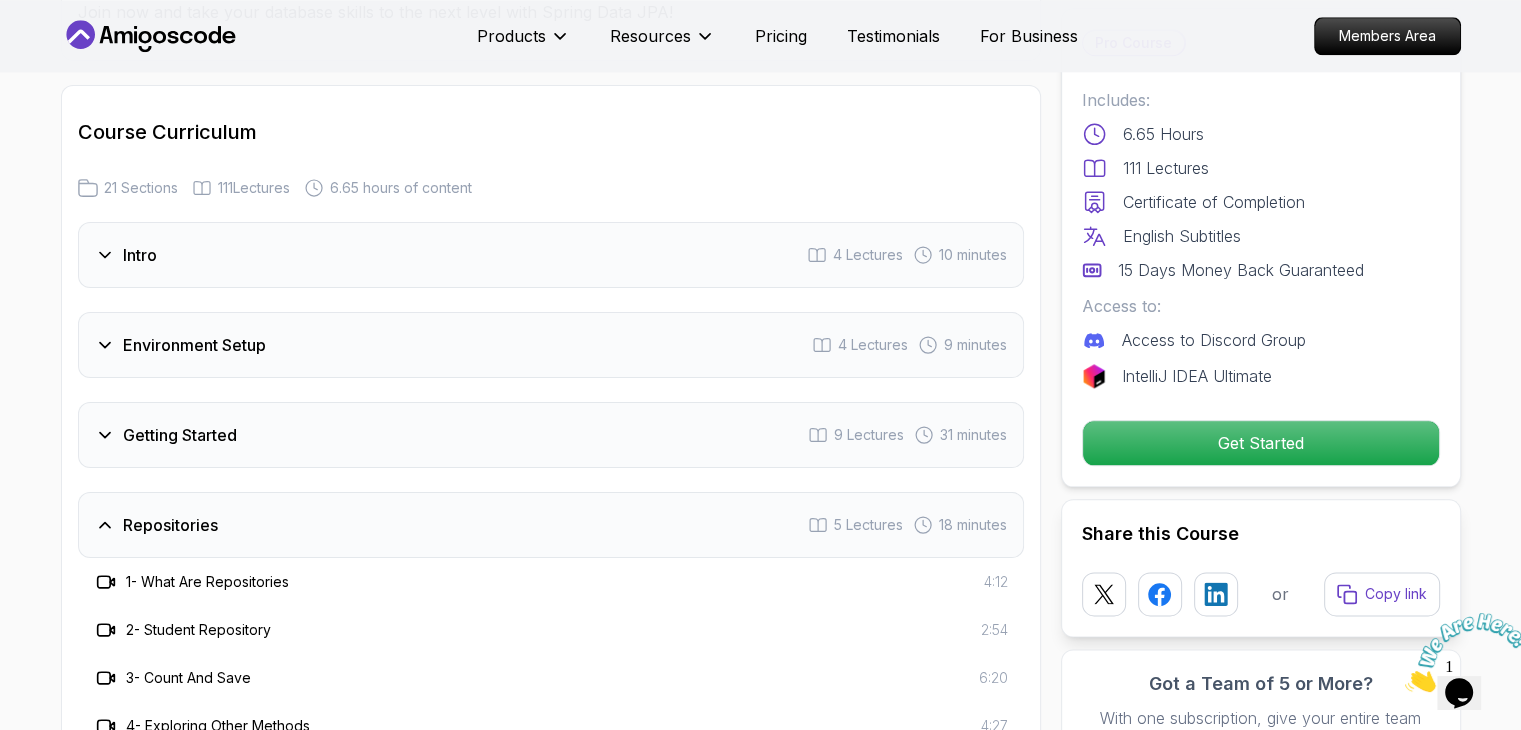 click on "Intro" at bounding box center (140, 255) 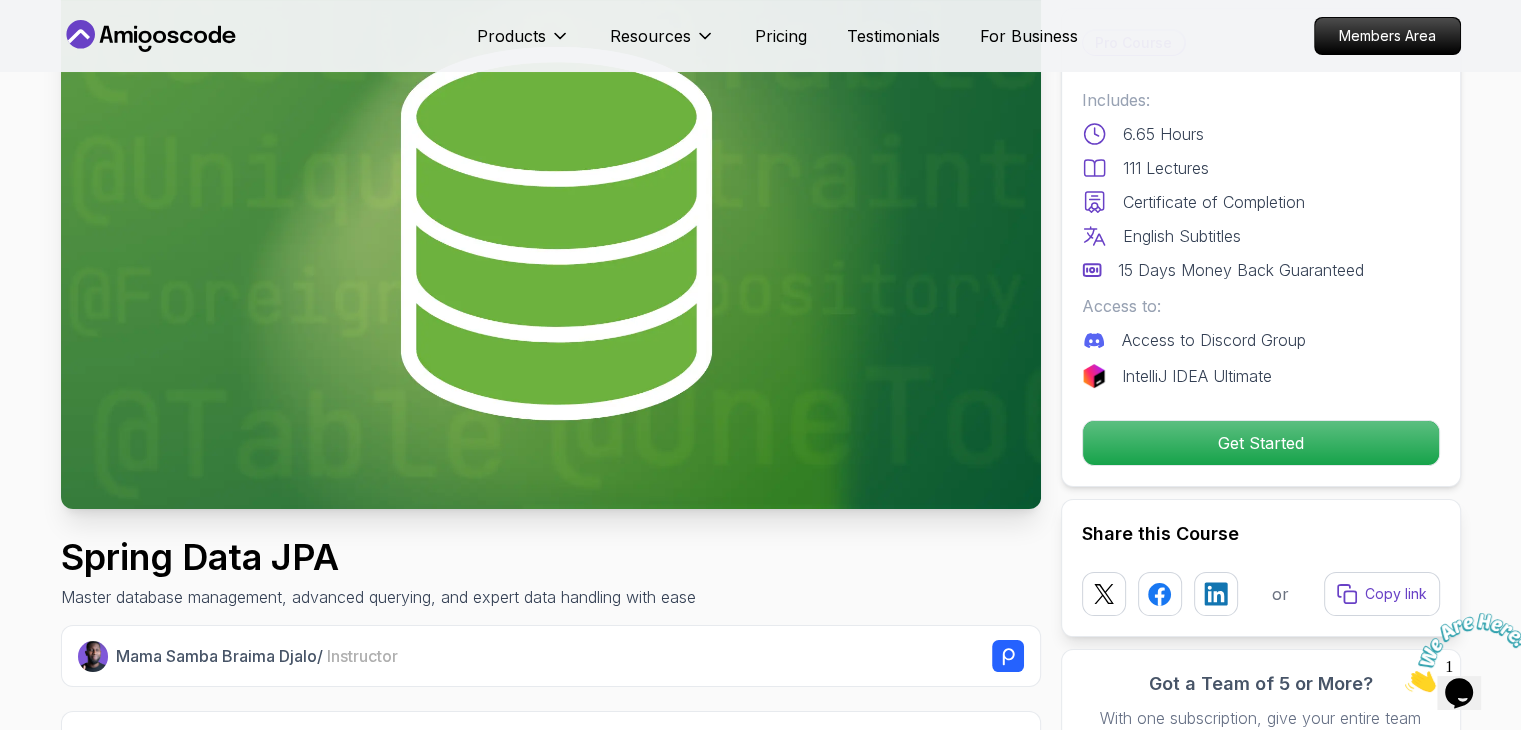 scroll, scrollTop: 0, scrollLeft: 0, axis: both 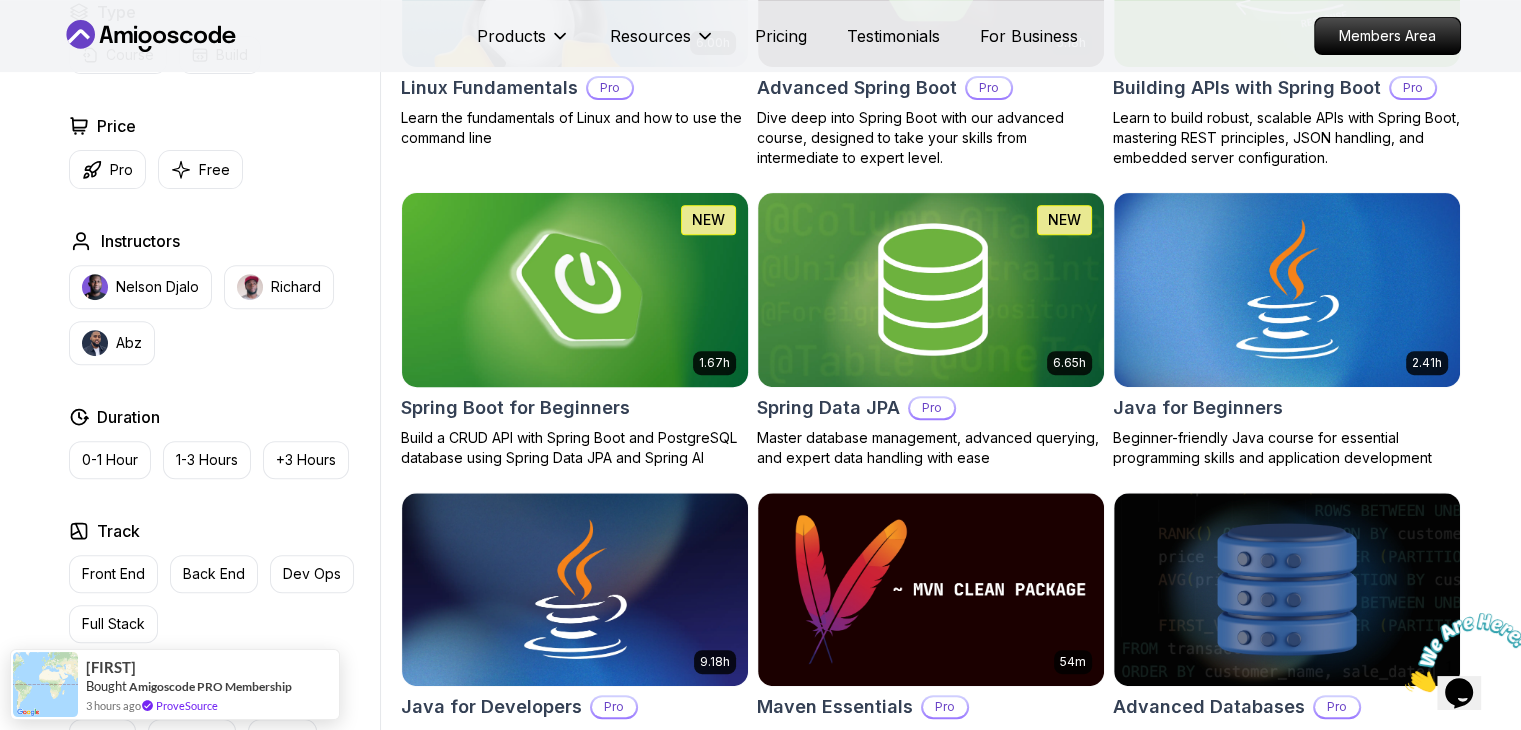 click at bounding box center (574, 289) 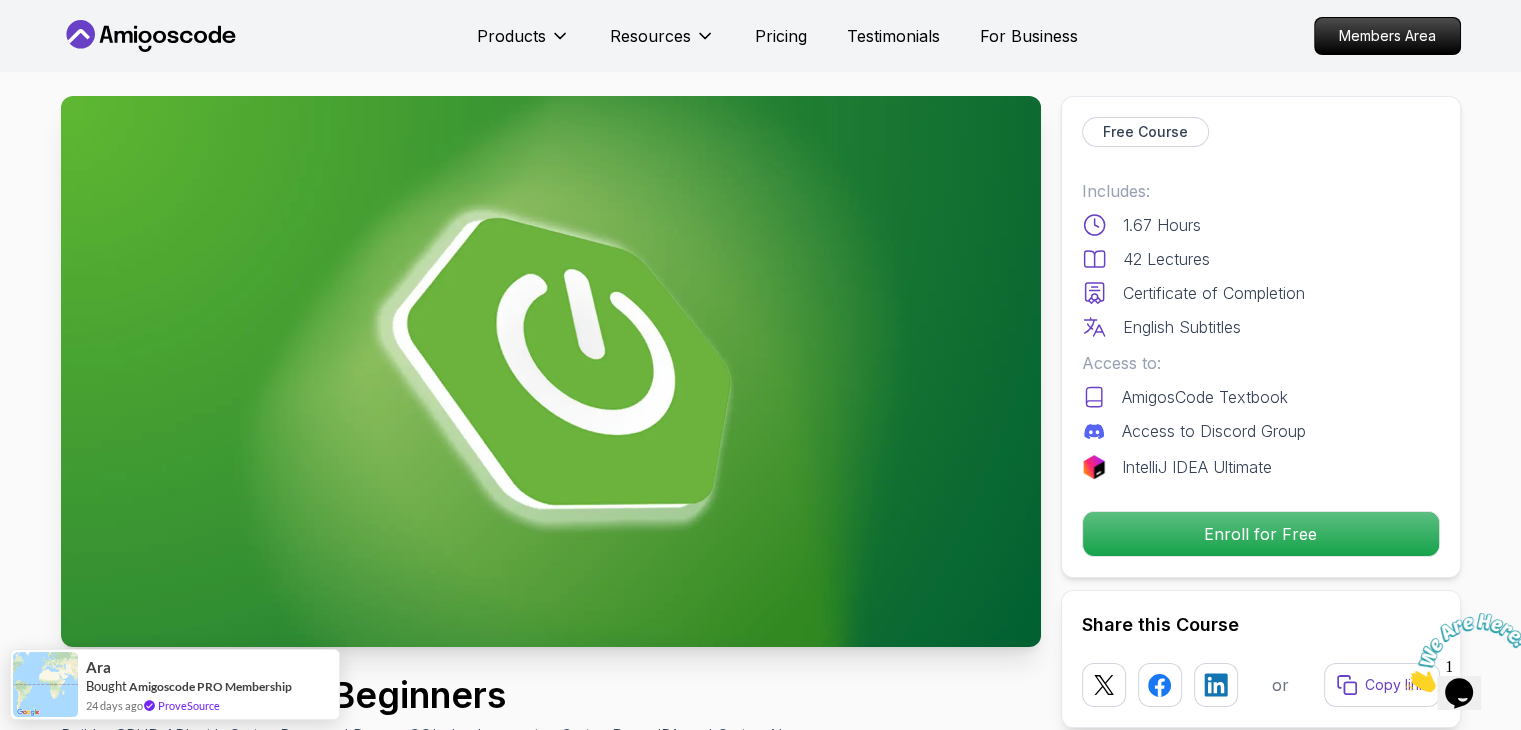scroll, scrollTop: 0, scrollLeft: 0, axis: both 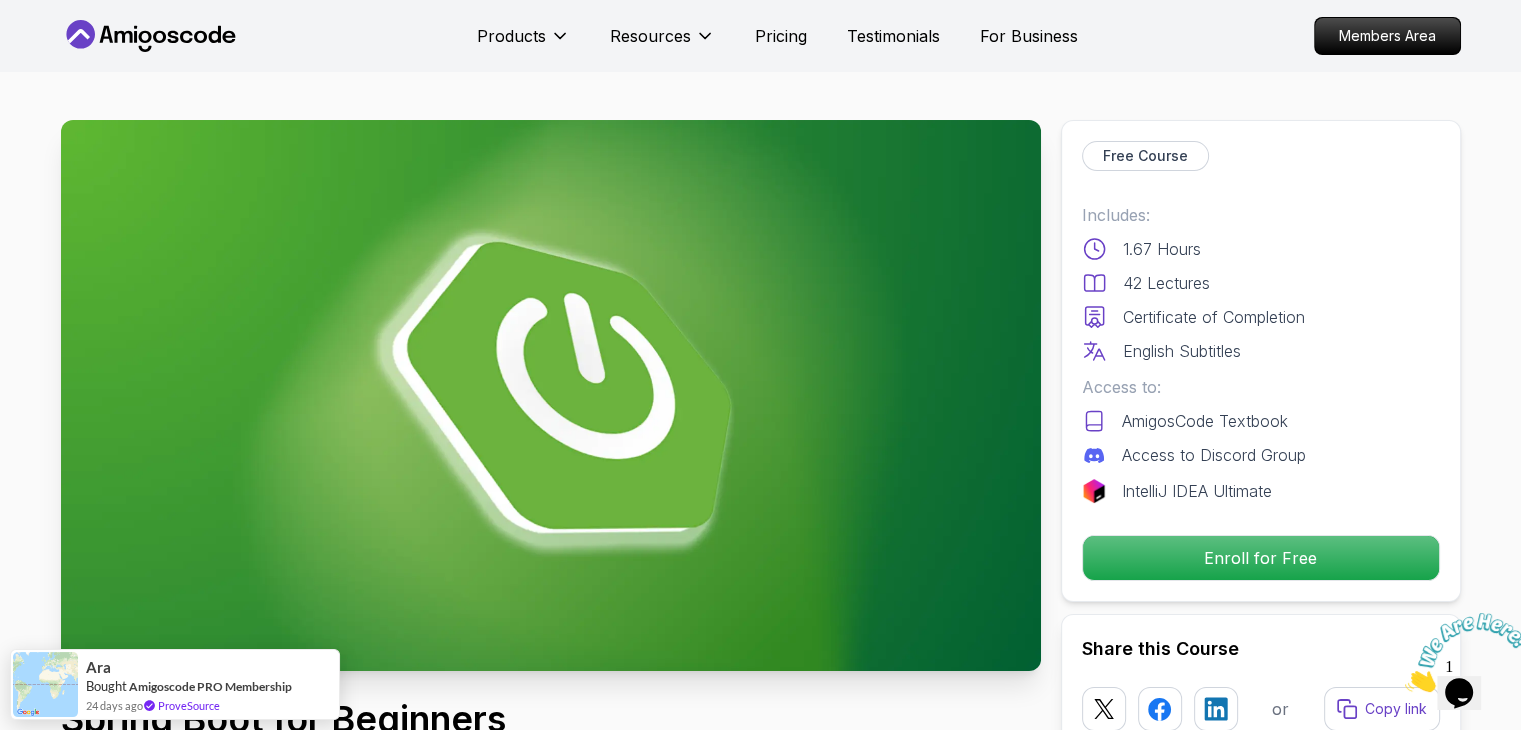 click on "Products Resources Pricing Testimonials For Business Members Area Products Resources Pricing Testimonials For Business Members Area Spring Boot for Beginners Build a CRUD API with Spring Boot and PostgreSQL database using Spring Data JPA and Spring AI [FIRST] [LAST]  /   Instructor Free Course Includes: 1.67 Hours 42 Lectures Certificate of Completion English Subtitles Access to: AmigosCode Textbook Access to Discord Group IntelliJ IDEA Ultimate Enroll for Free Share this Course or Copy link Got a Team of 5 or More? With one subscription, give your entire team access to all courses and features. Check our Business Plan [FIRST] [LAST]  /   Instructor What you will learn java spring spring-boot postgres terminal ai git github chatgpt The Basics of Spring - Learn the fundamental concepts and features of the Spring framework. Spring Boot - Understand how to use Spring Boot to simplify the development of Spring applications. Build Powerful Applications with Spring Boot
Hands-On Learning" at bounding box center (760, 5058) 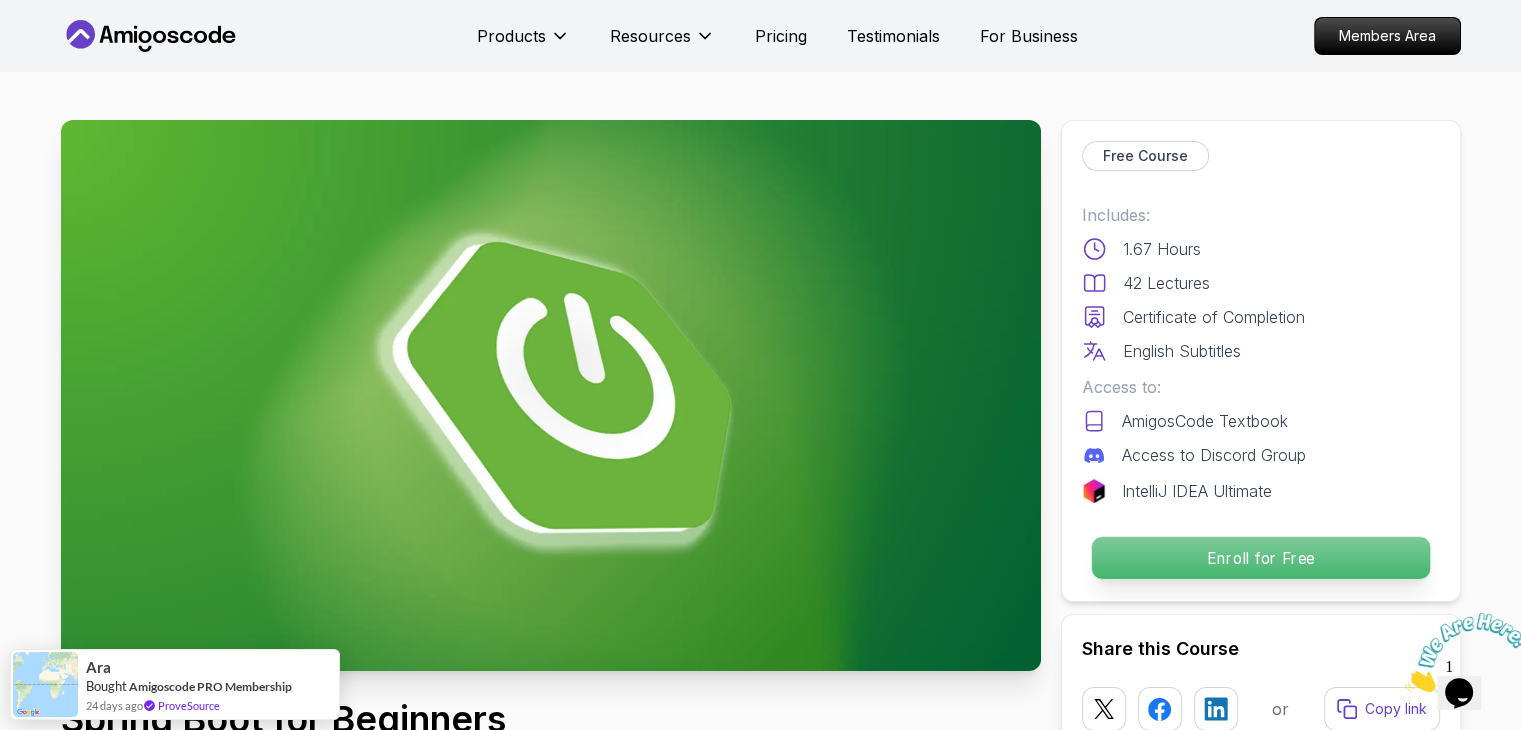 click on "Enroll for Free" at bounding box center [1260, 558] 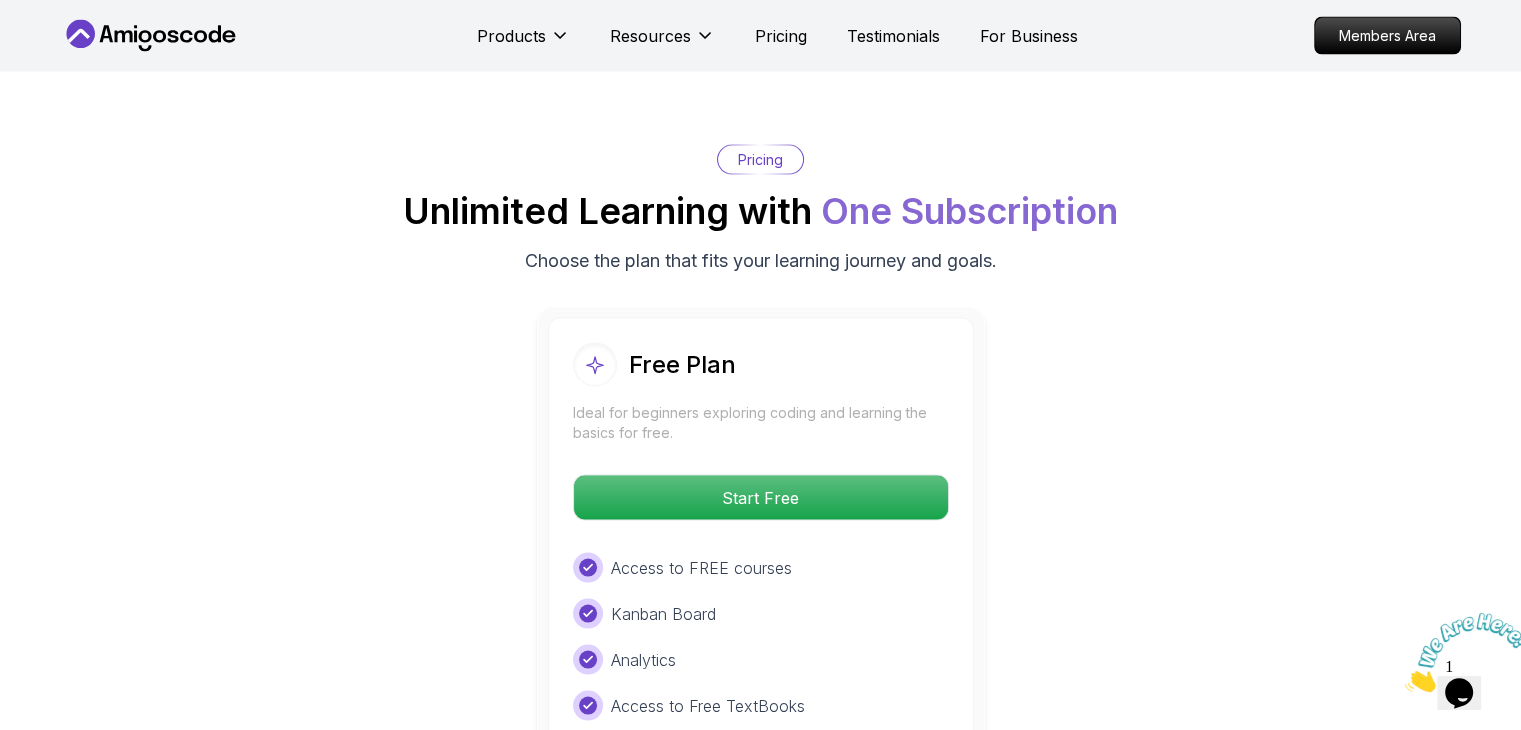 scroll, scrollTop: 3940, scrollLeft: 0, axis: vertical 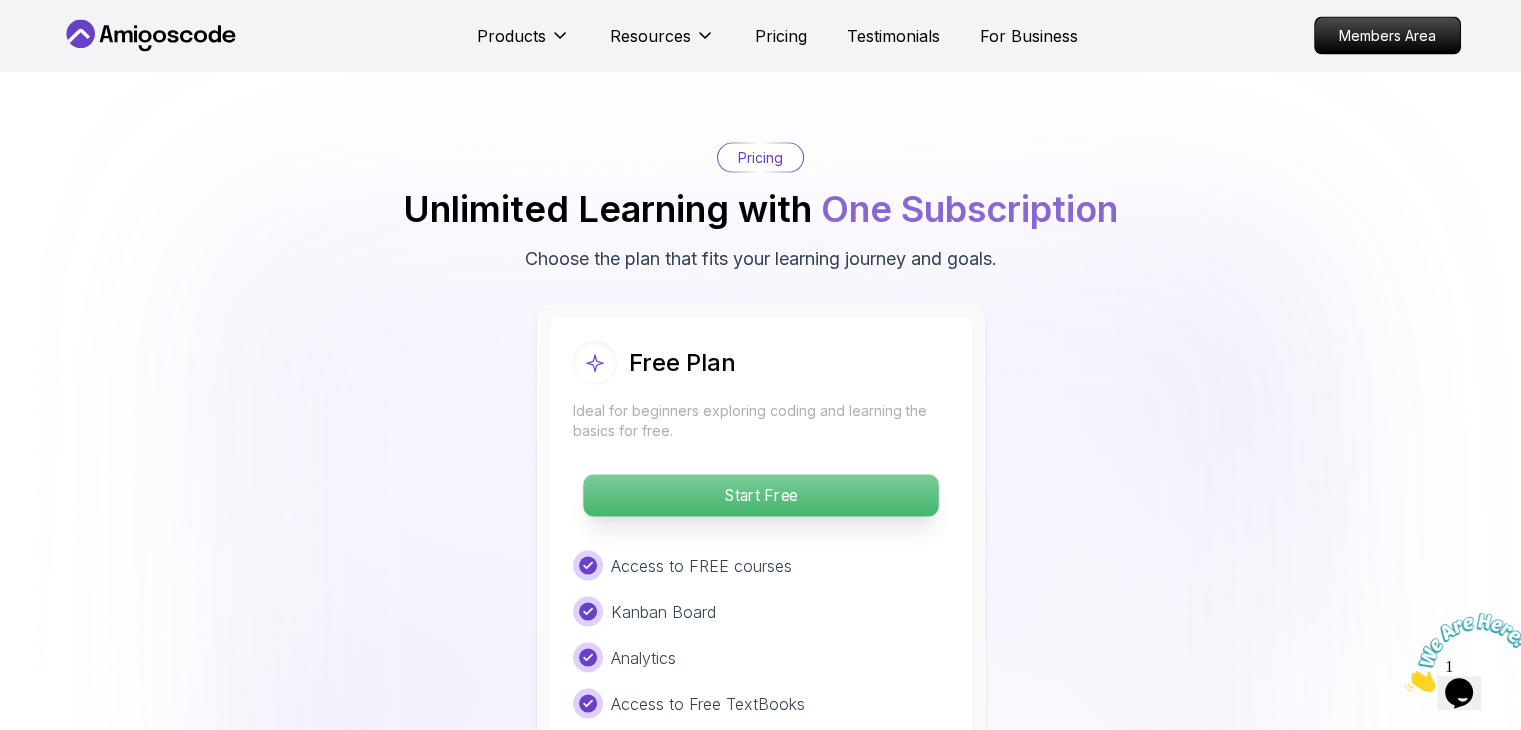click on "Start Free" at bounding box center [760, 496] 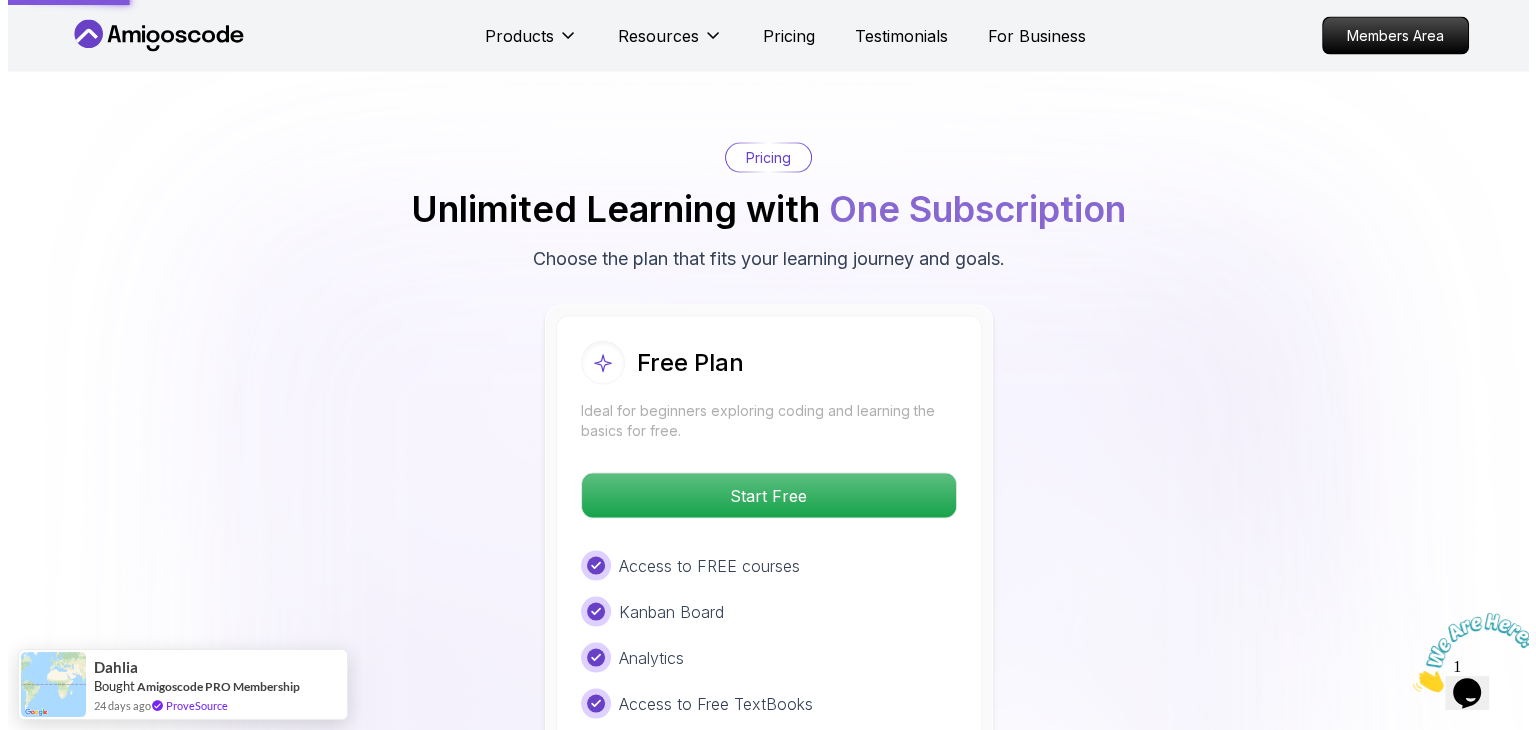 scroll, scrollTop: 0, scrollLeft: 0, axis: both 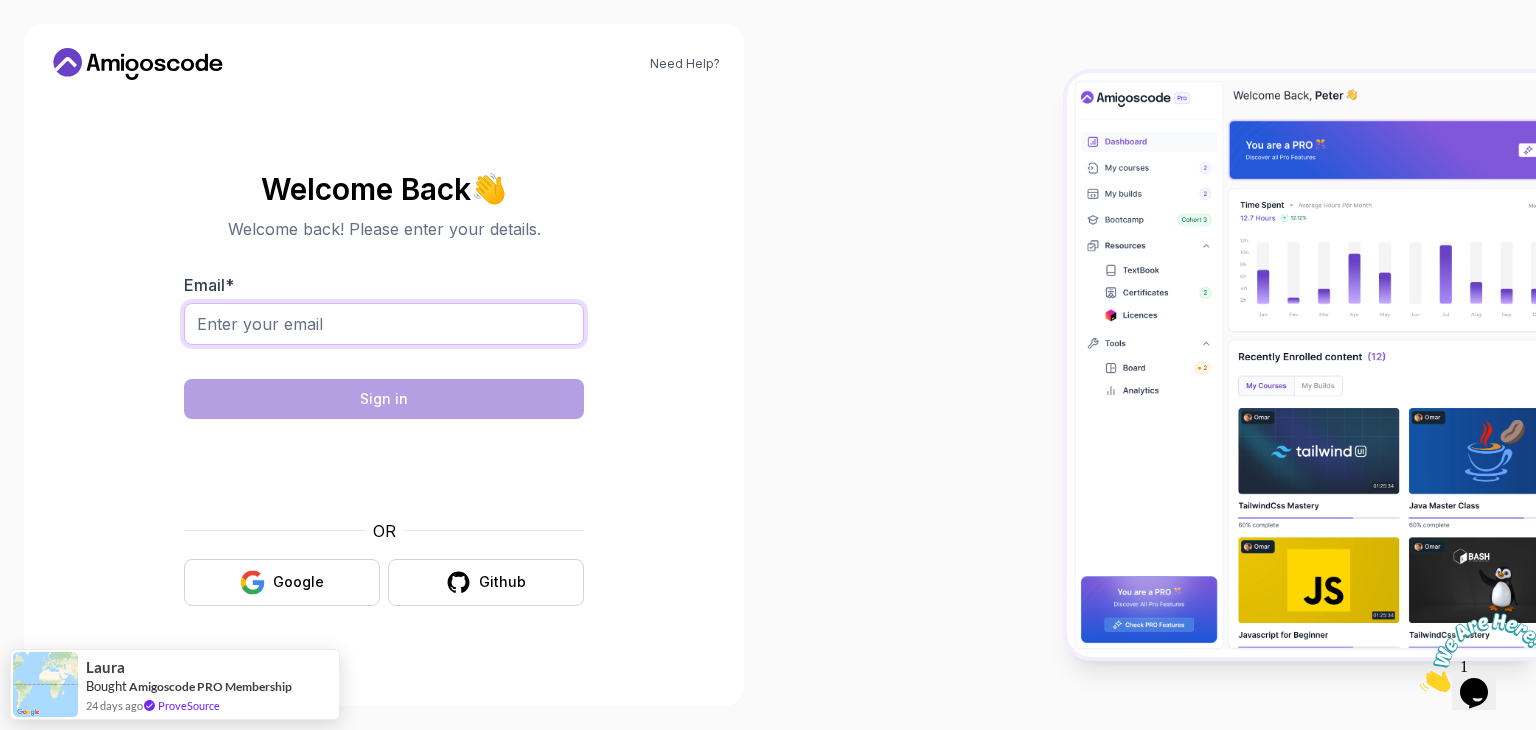 click on "Email *" at bounding box center (384, 324) 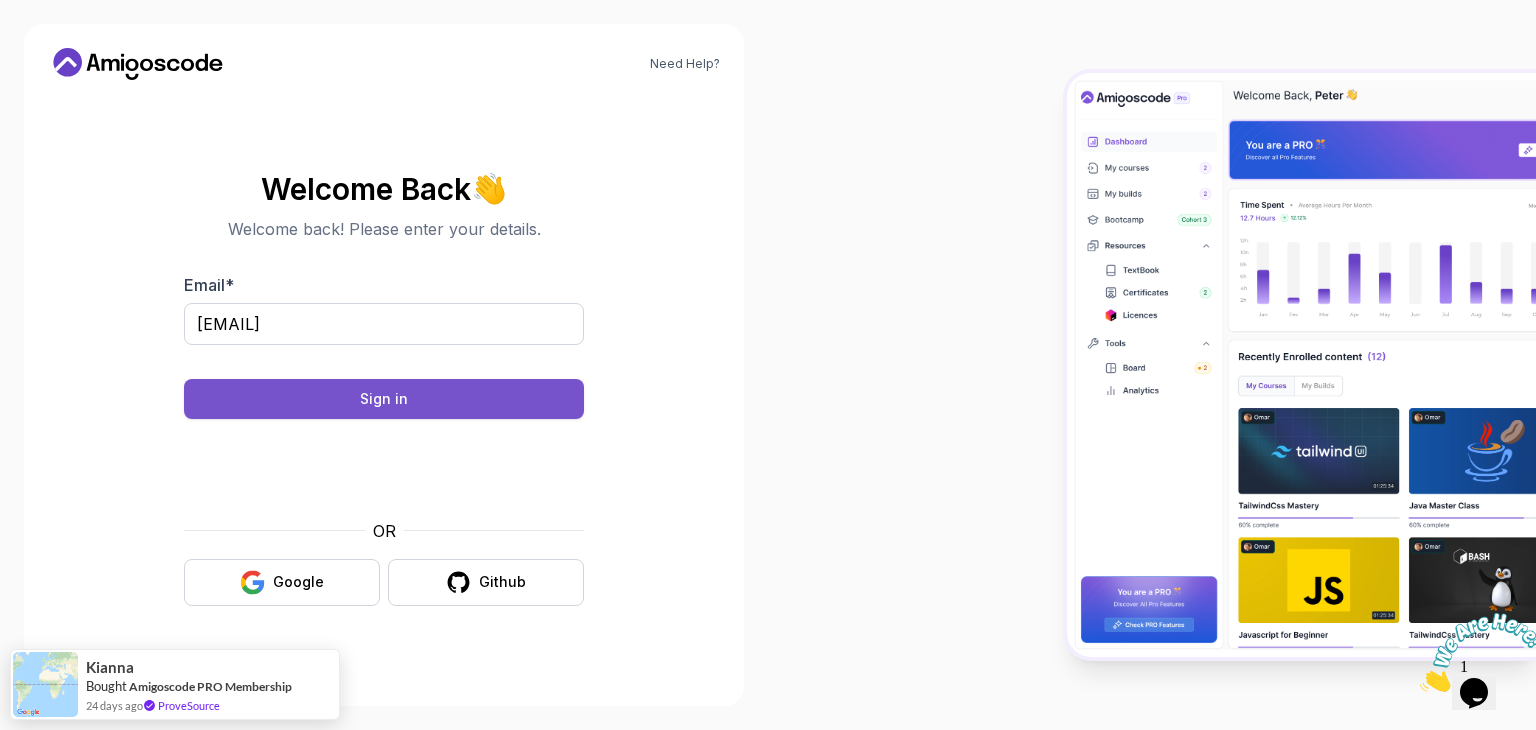 click on "Sign in" at bounding box center (384, 399) 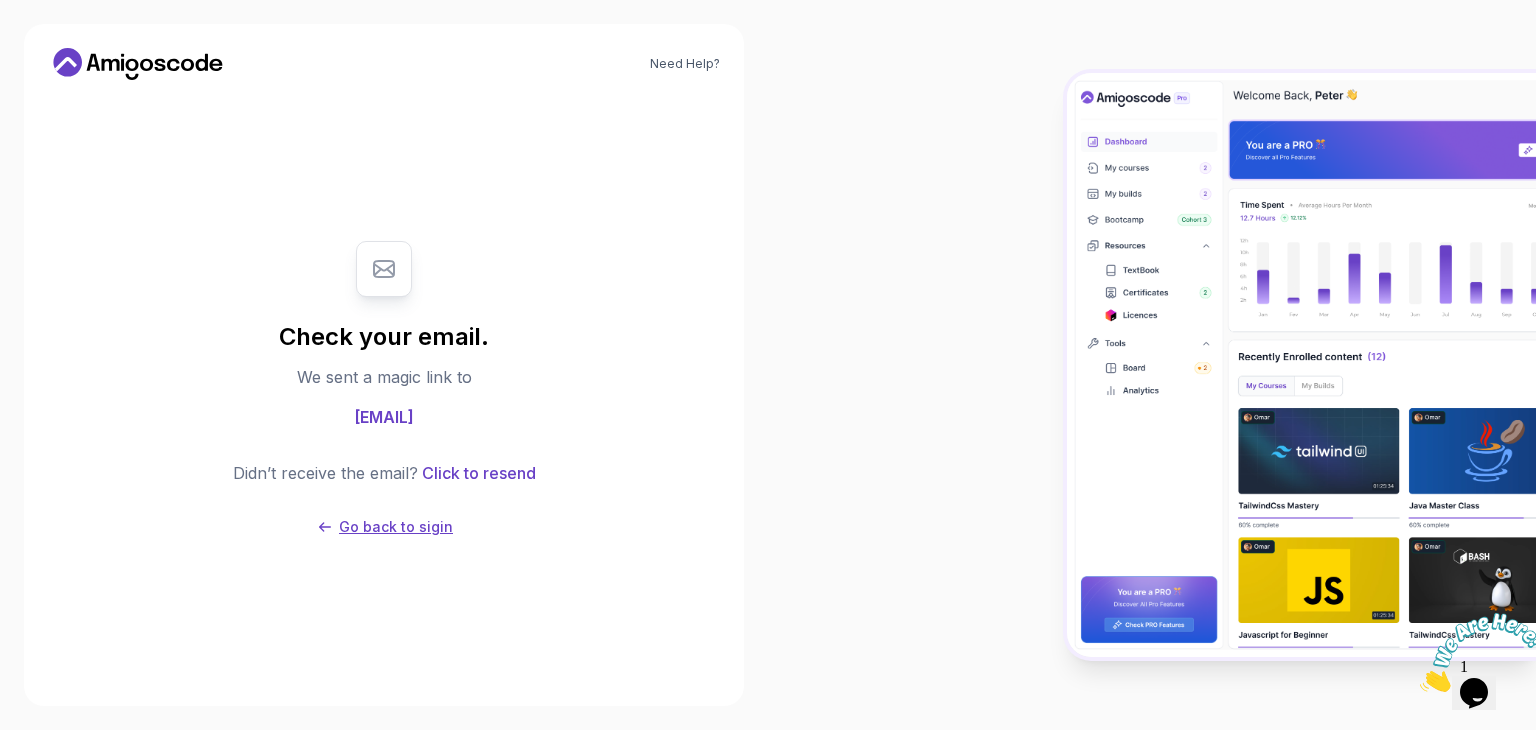 click on "Go back to sigin" at bounding box center (396, 527) 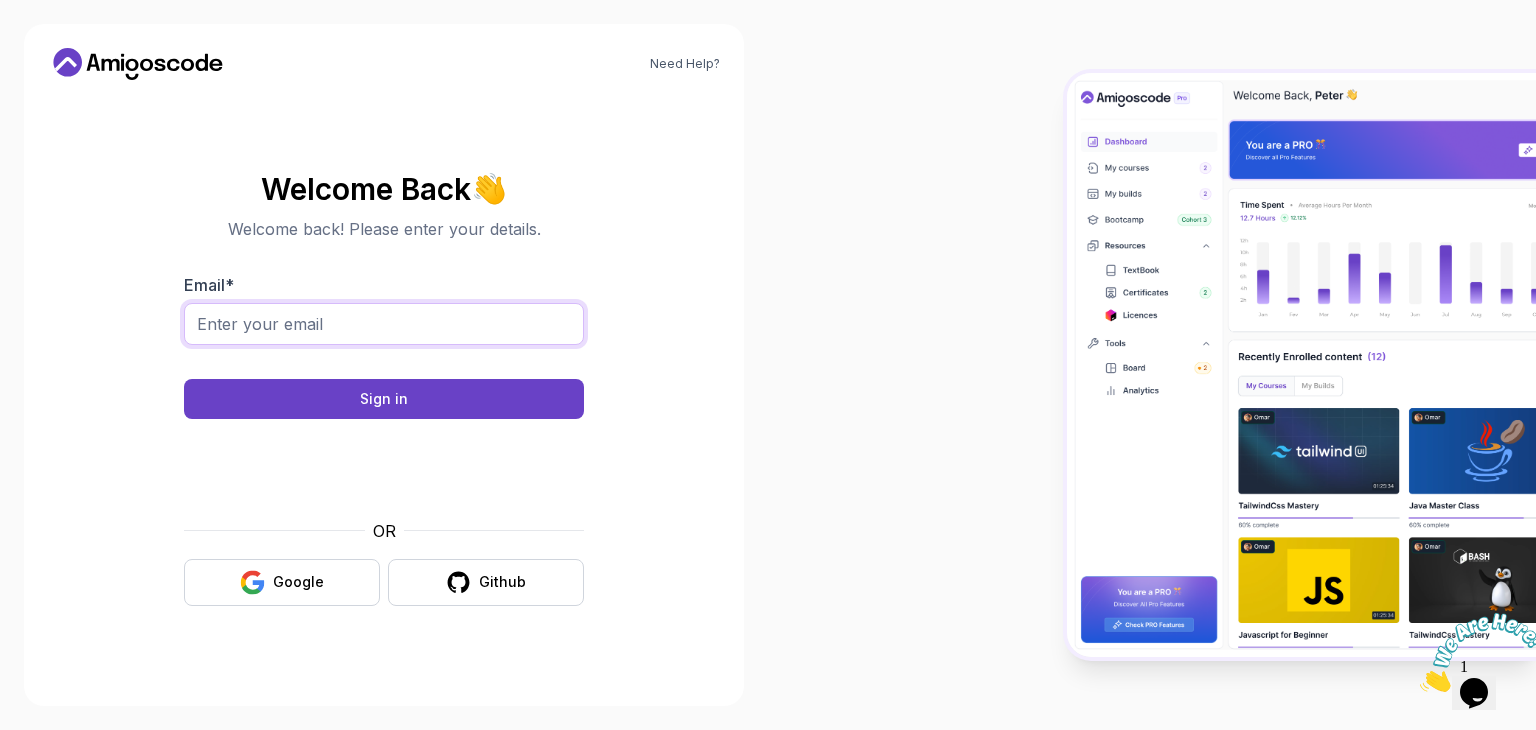 click on "Email *" at bounding box center (384, 324) 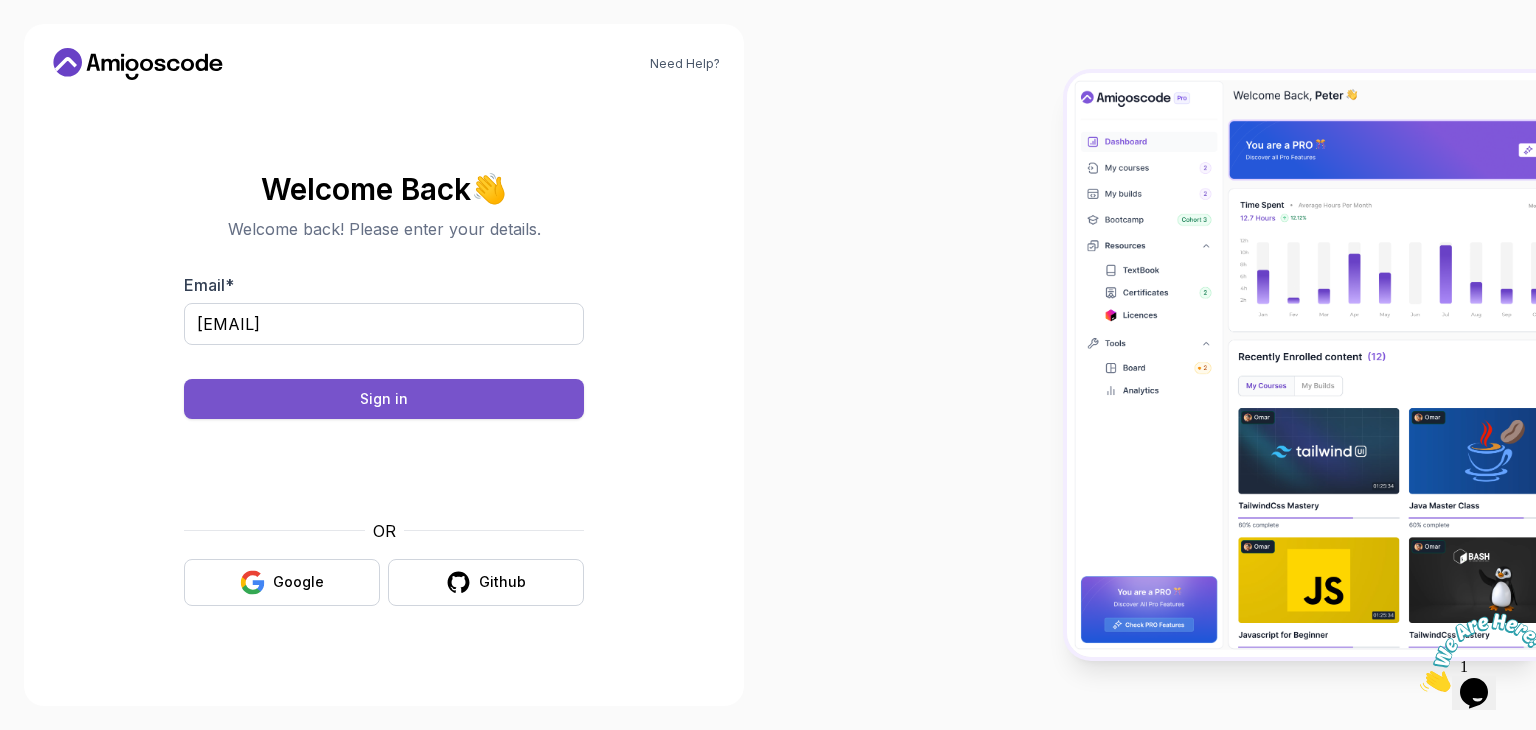 click on "Sign in" at bounding box center (384, 399) 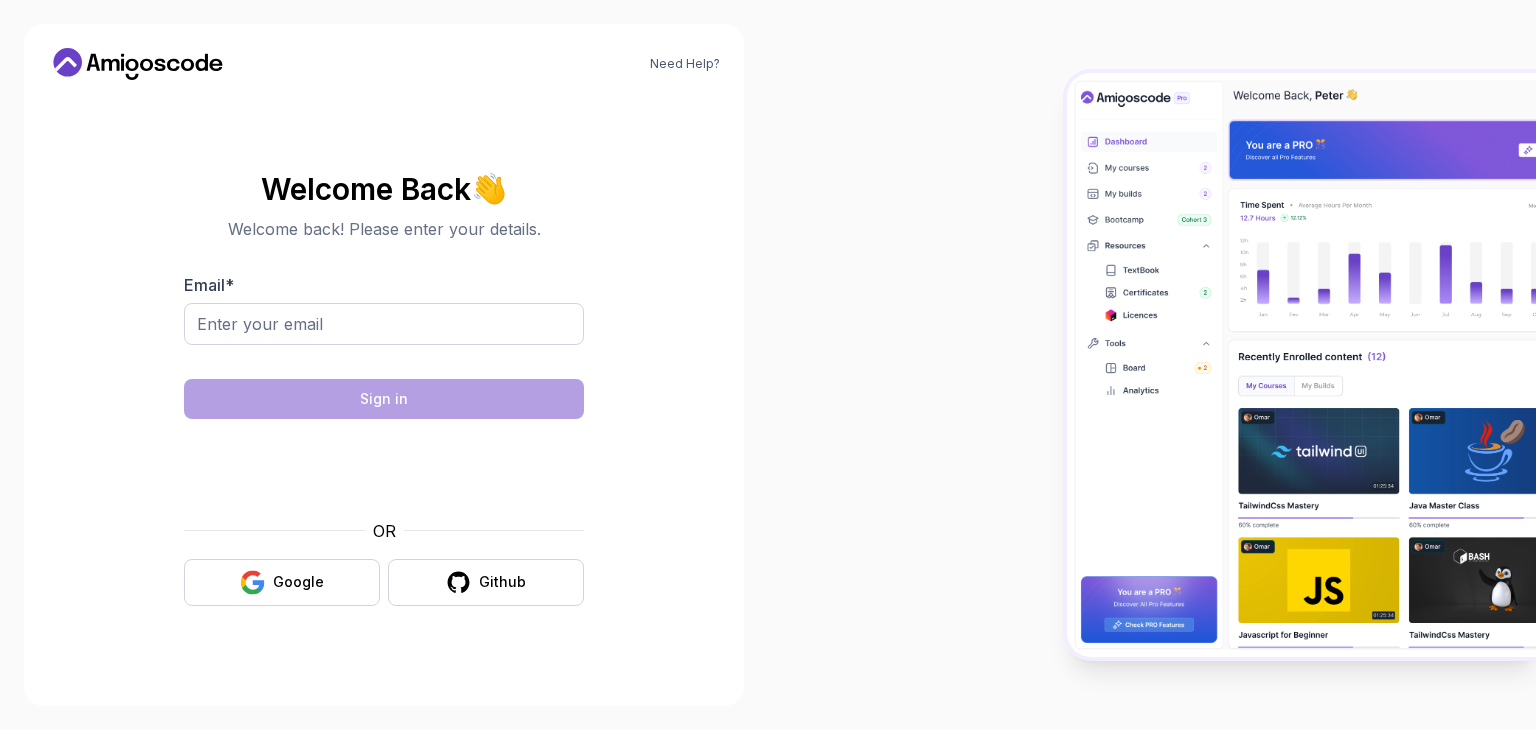 scroll, scrollTop: 0, scrollLeft: 0, axis: both 